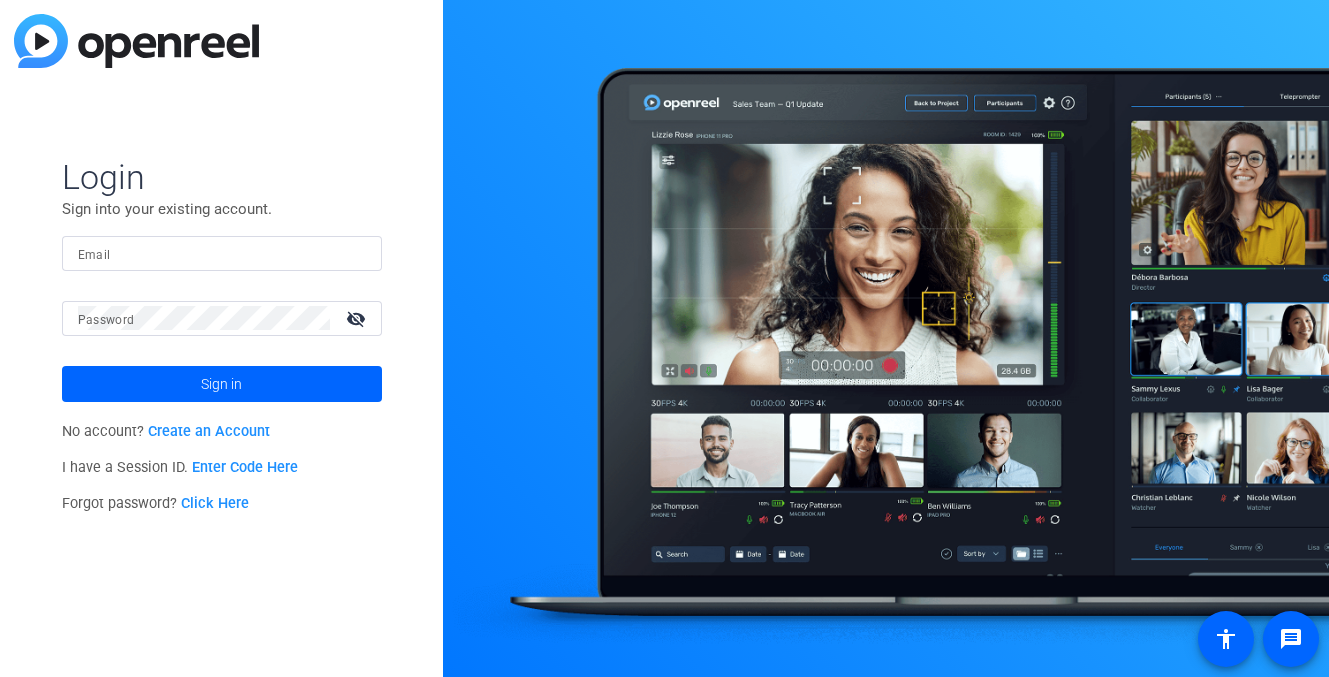 scroll, scrollTop: 0, scrollLeft: 0, axis: both 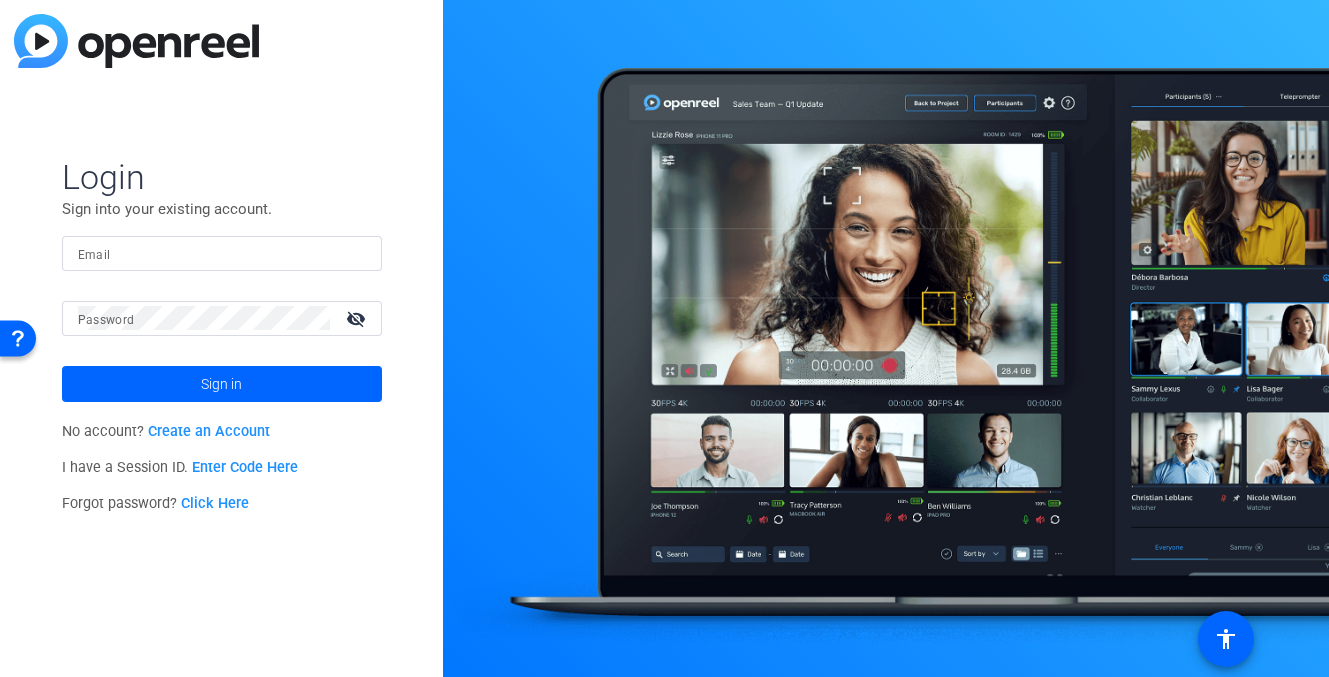 type on "[EMAIL]" 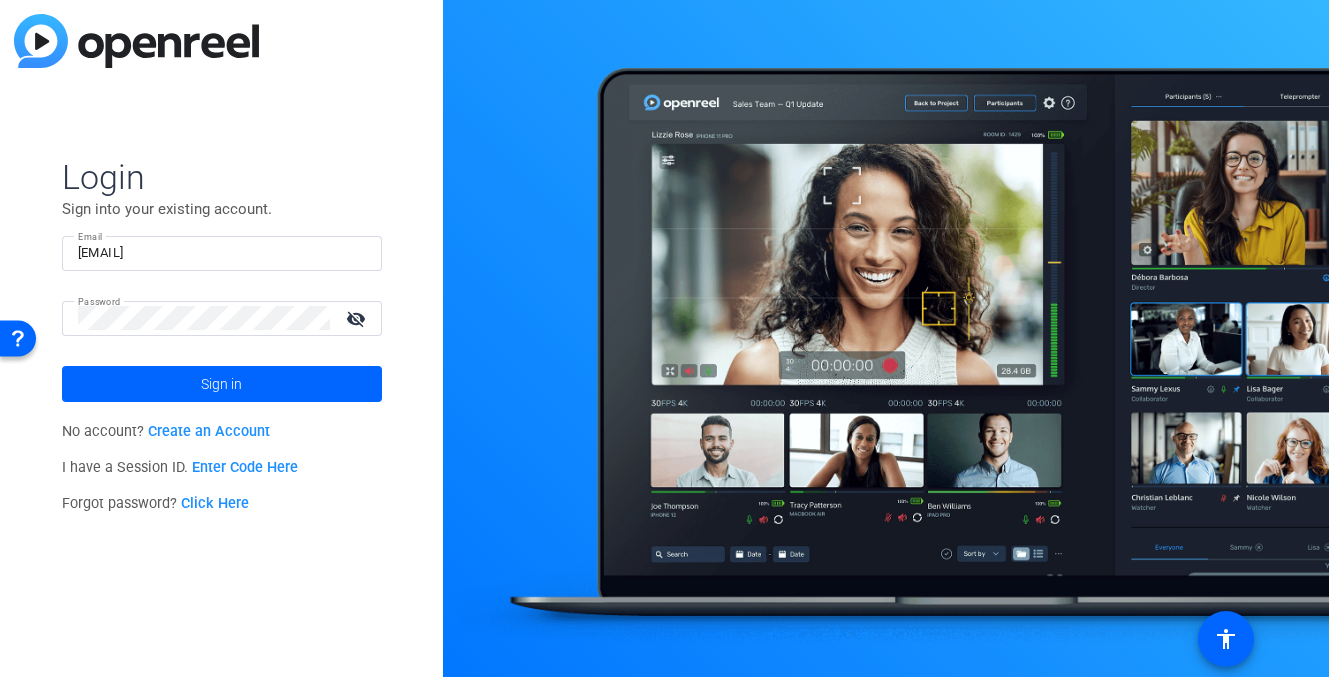click on "visibility_off" at bounding box center (358, 318) 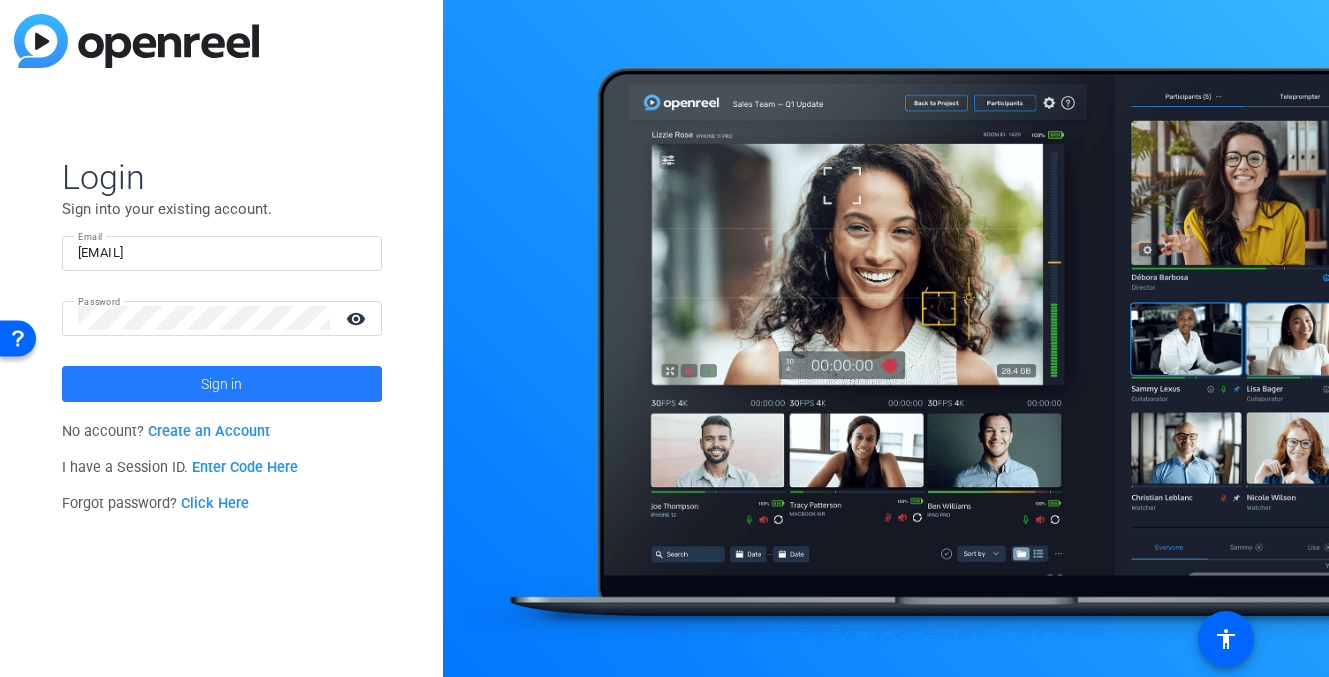 click at bounding box center (222, 384) 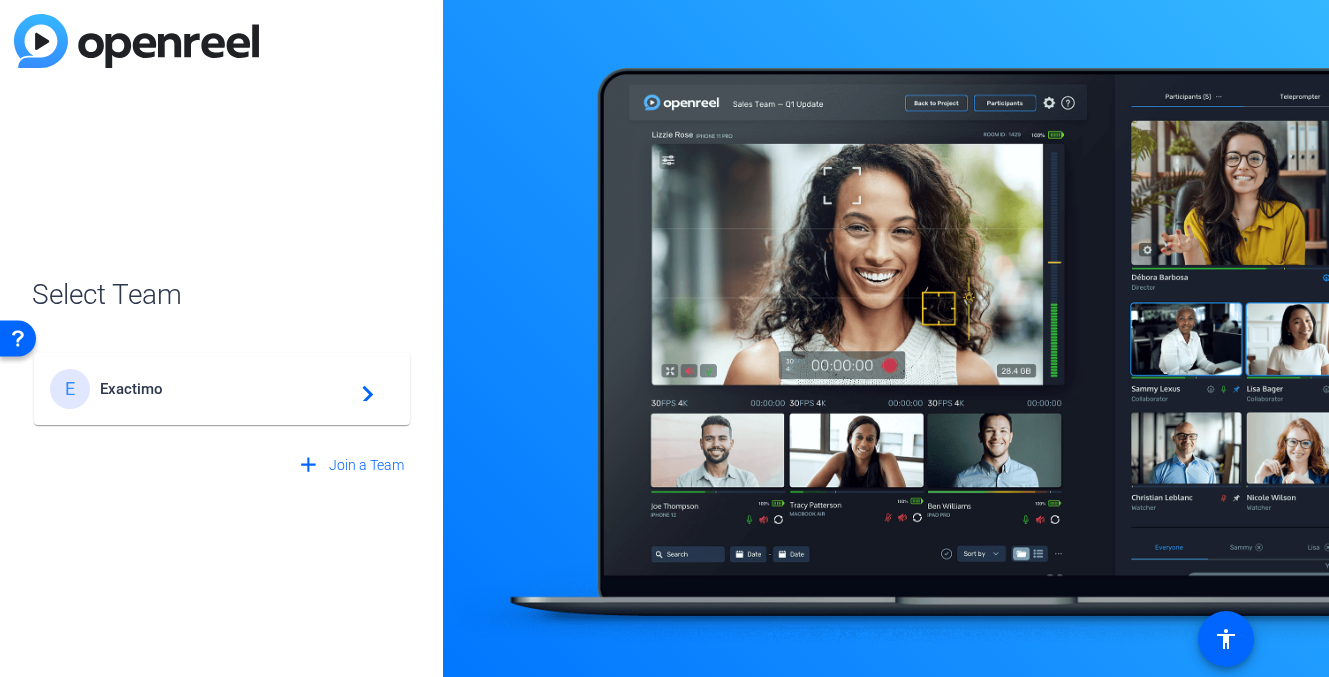 click on "Exactimo" at bounding box center (225, 389) 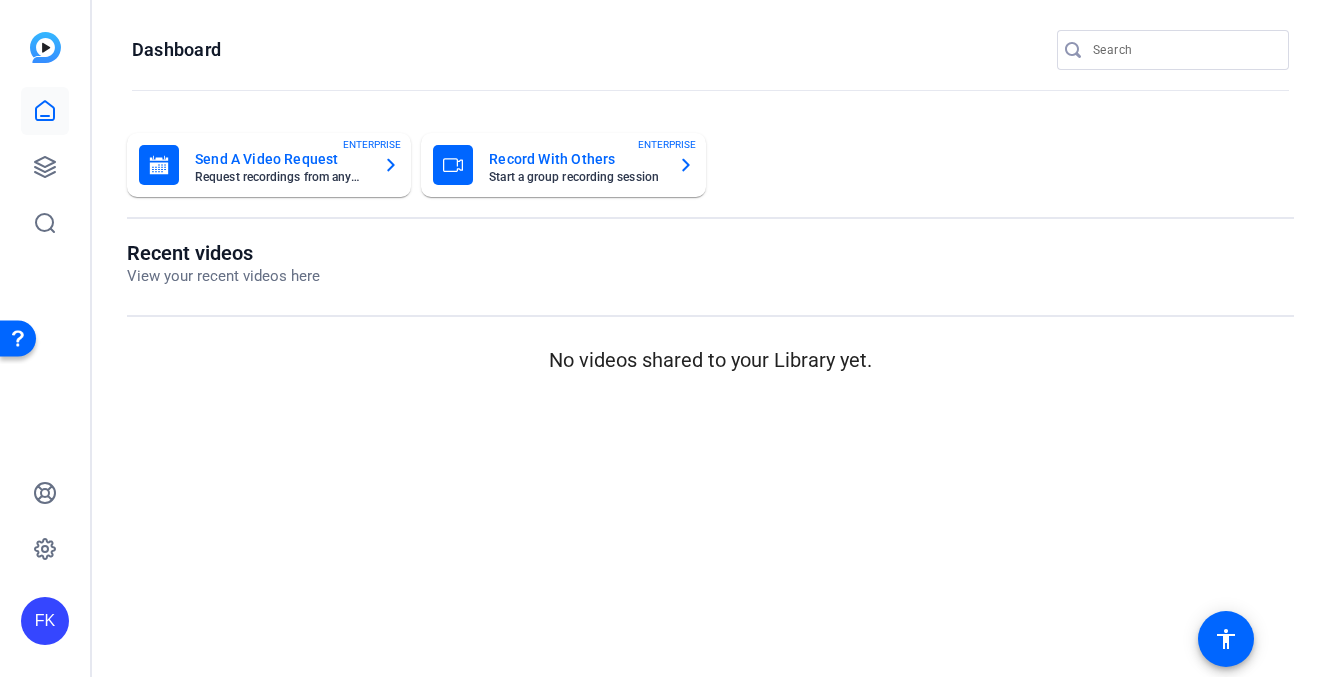 scroll, scrollTop: 0, scrollLeft: 0, axis: both 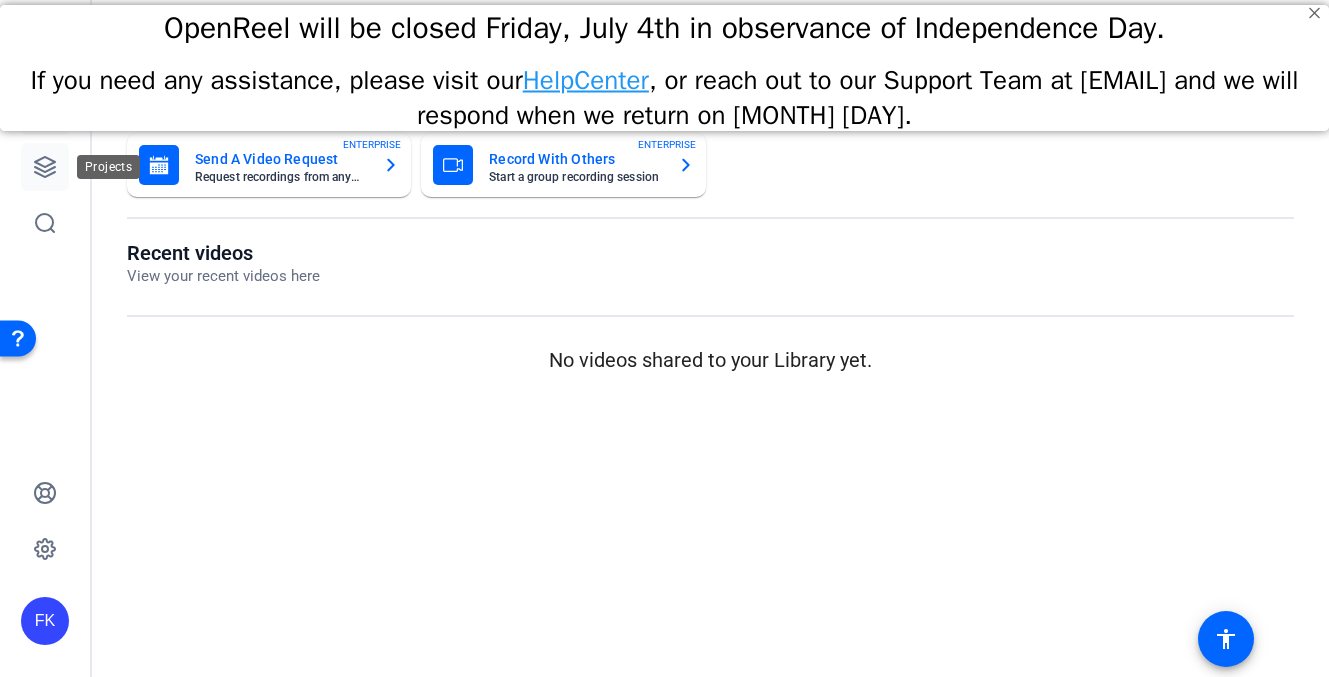 click at bounding box center (45, 167) 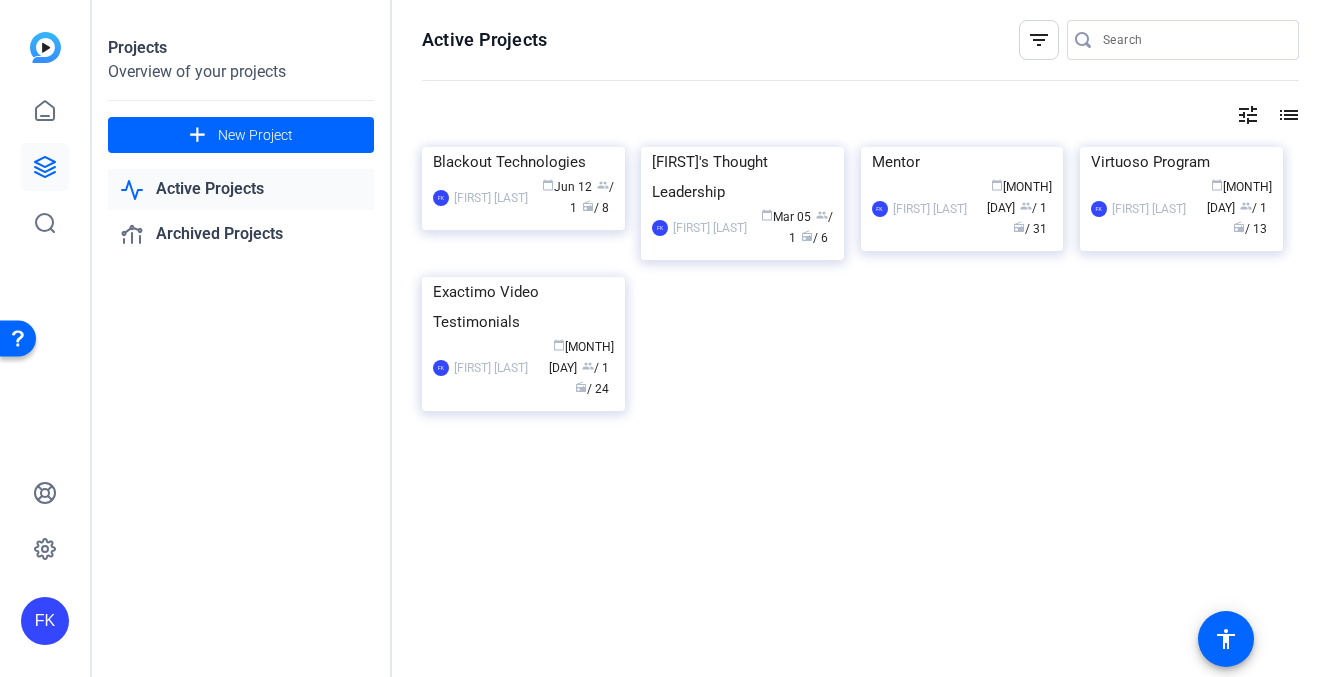 scroll, scrollTop: 37, scrollLeft: 0, axis: vertical 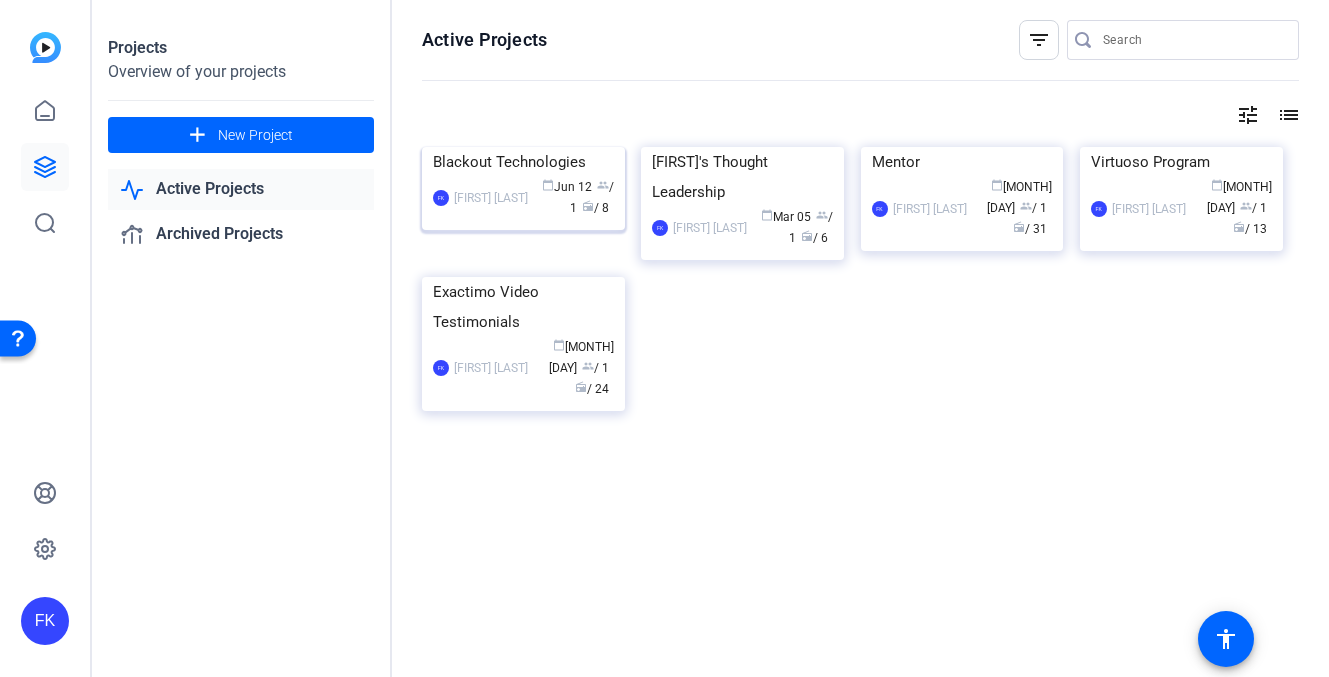 click at bounding box center [523, 147] 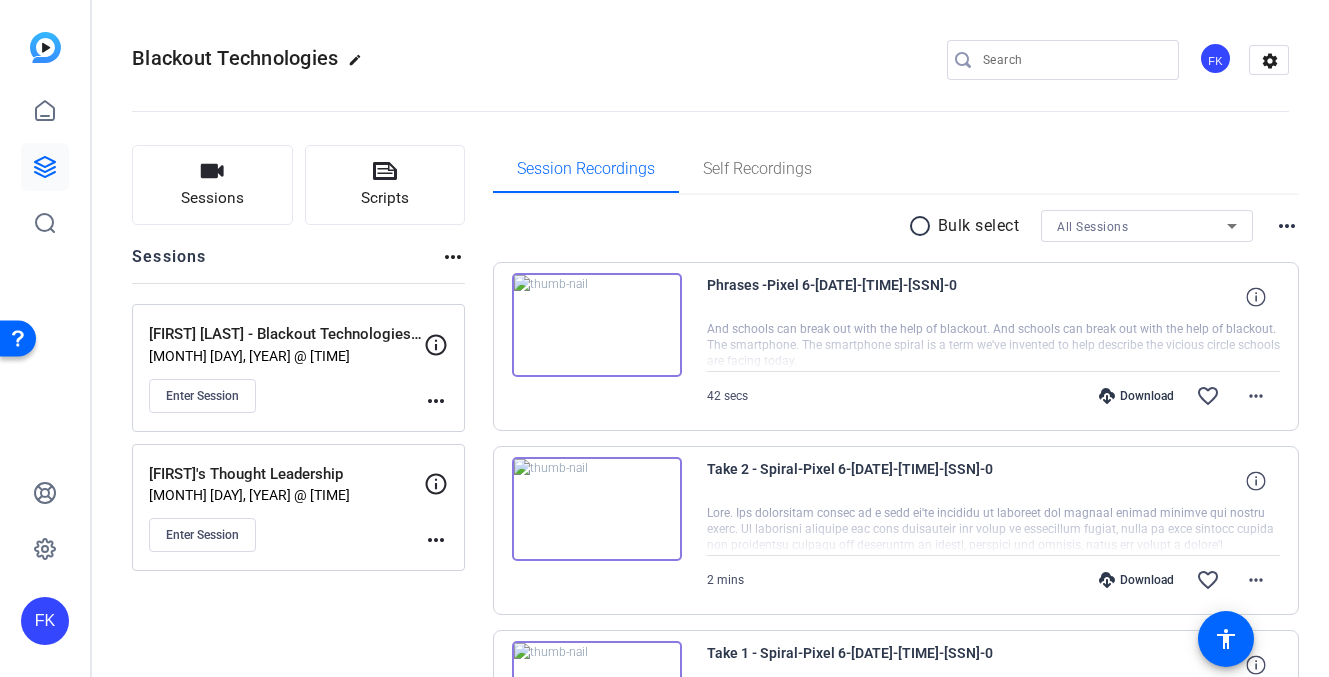 click on "Enter Session" at bounding box center (286, 396) 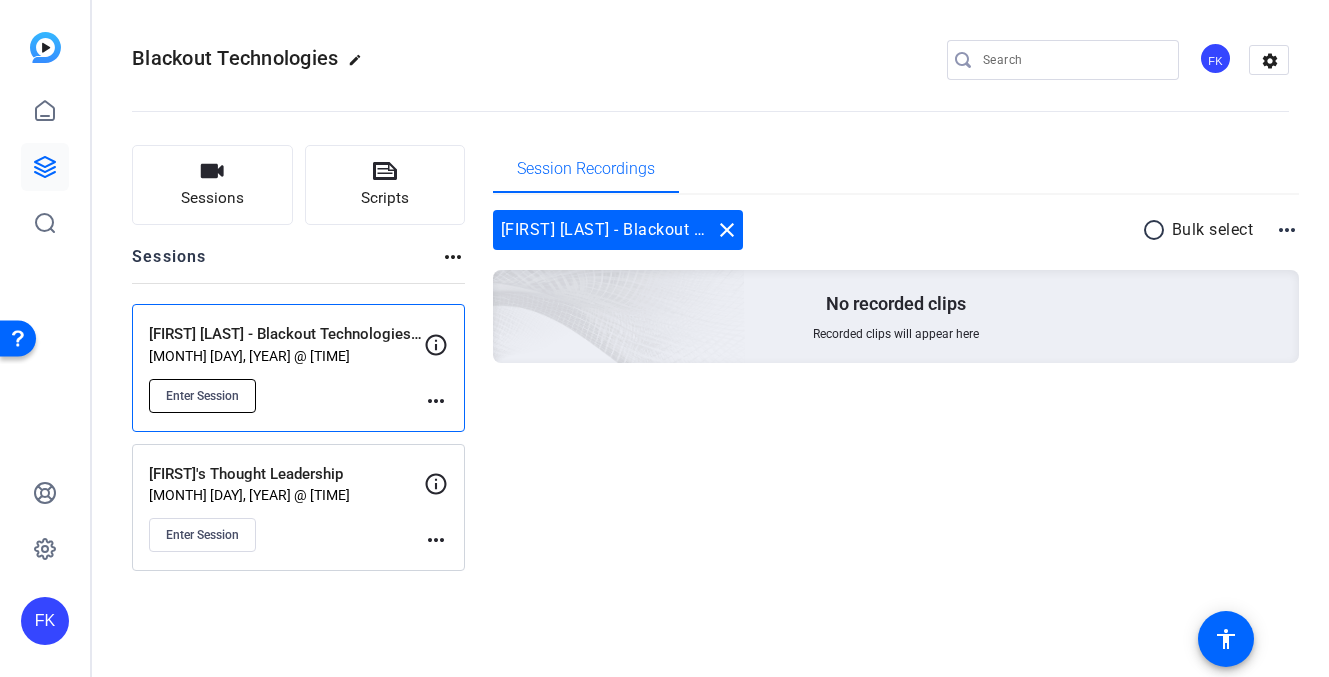 click on "Enter Session" at bounding box center (202, 396) 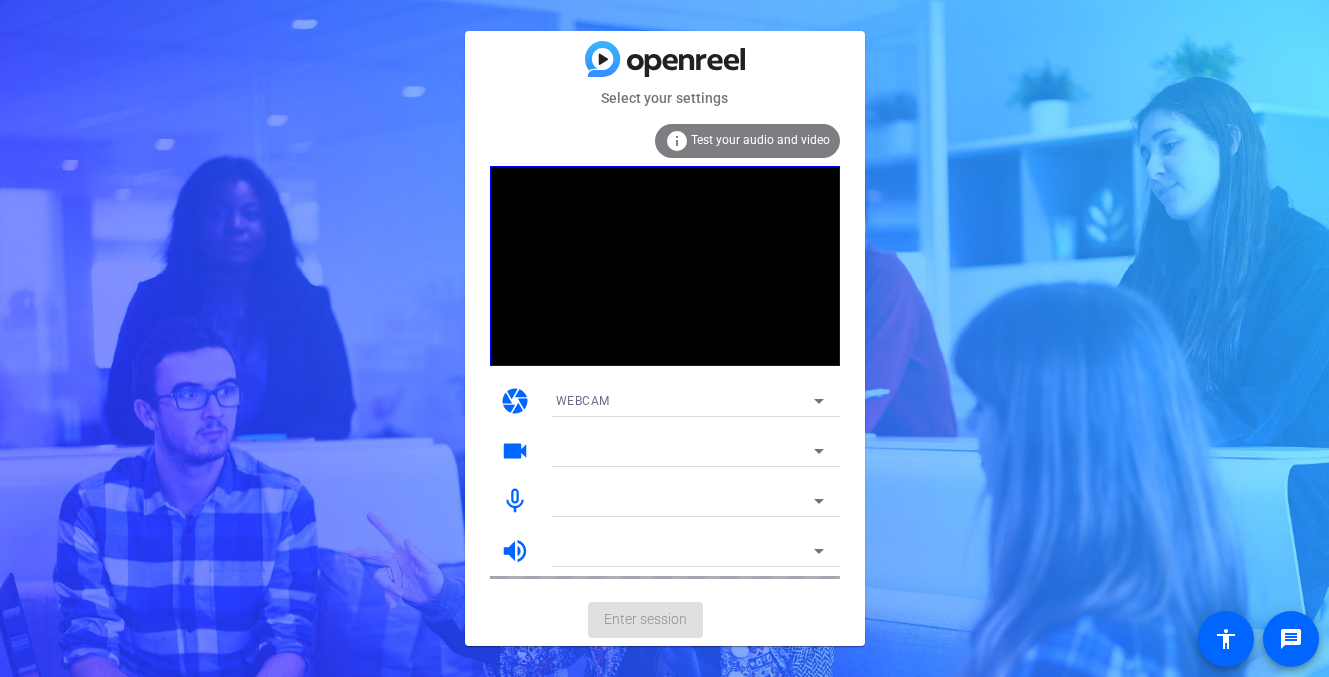 scroll, scrollTop: 0, scrollLeft: 0, axis: both 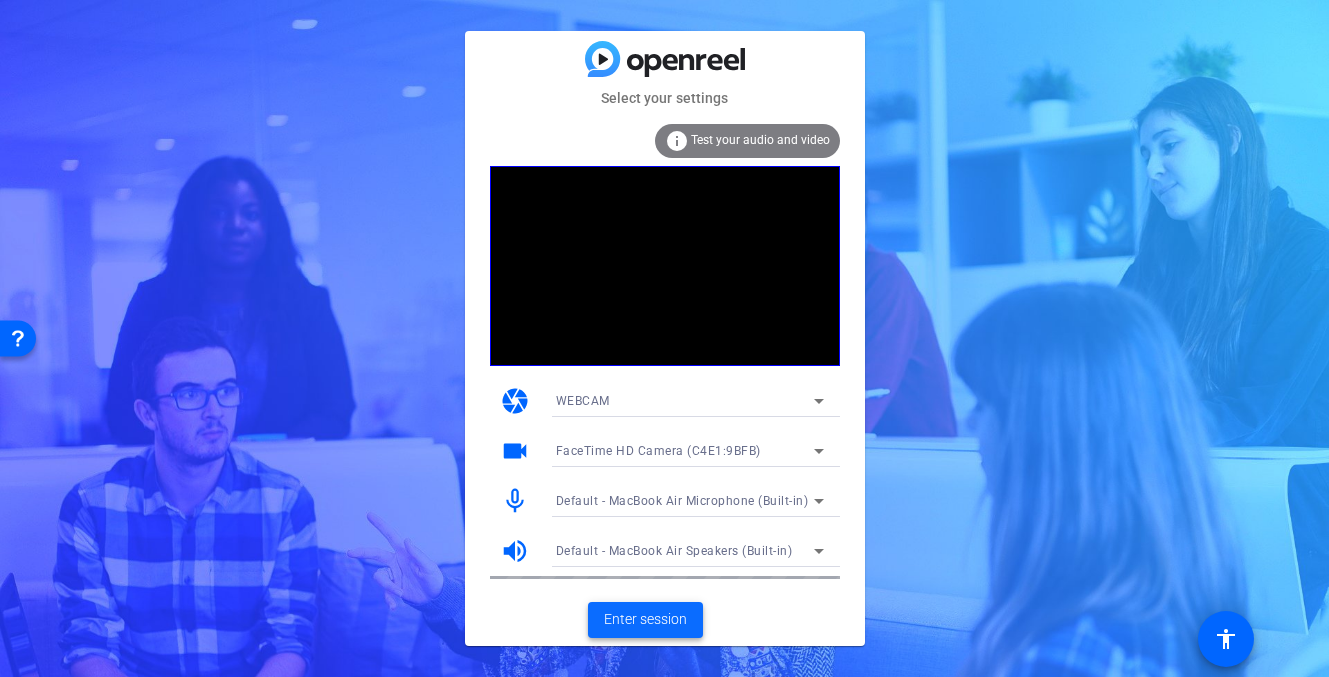 click on "Enter session" at bounding box center [645, 619] 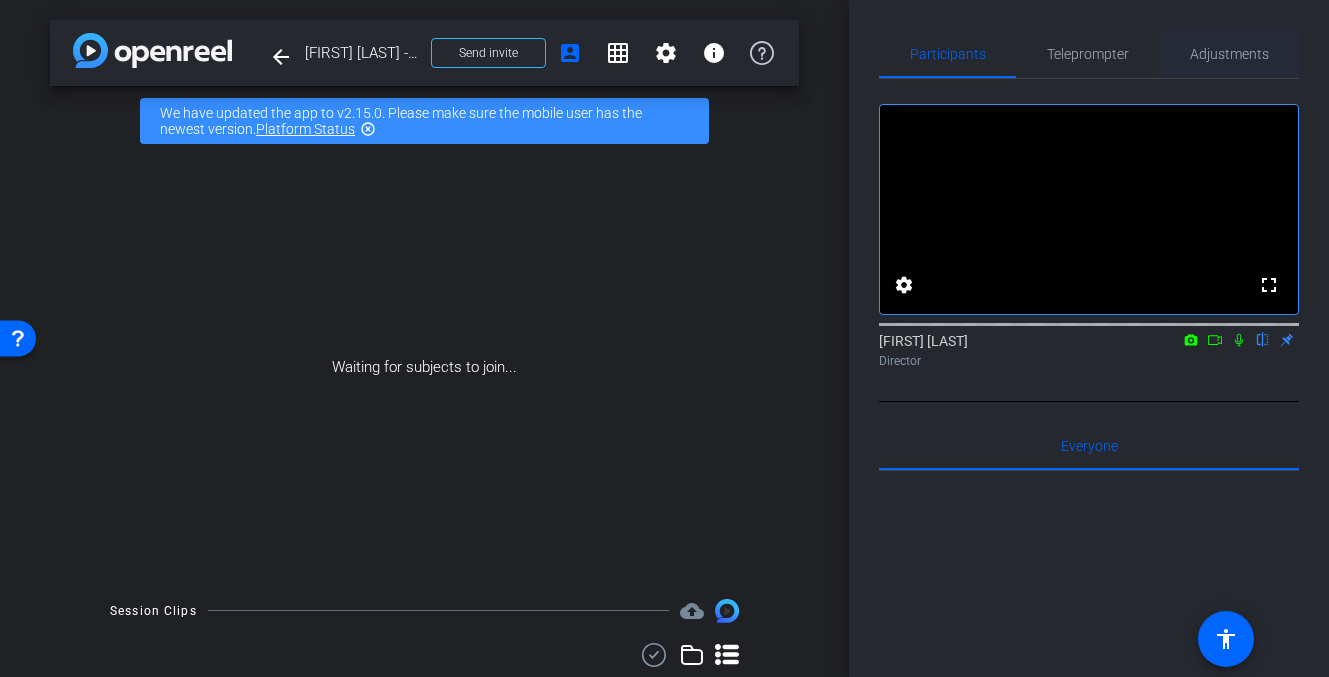 click on "Adjustments" at bounding box center (1229, 54) 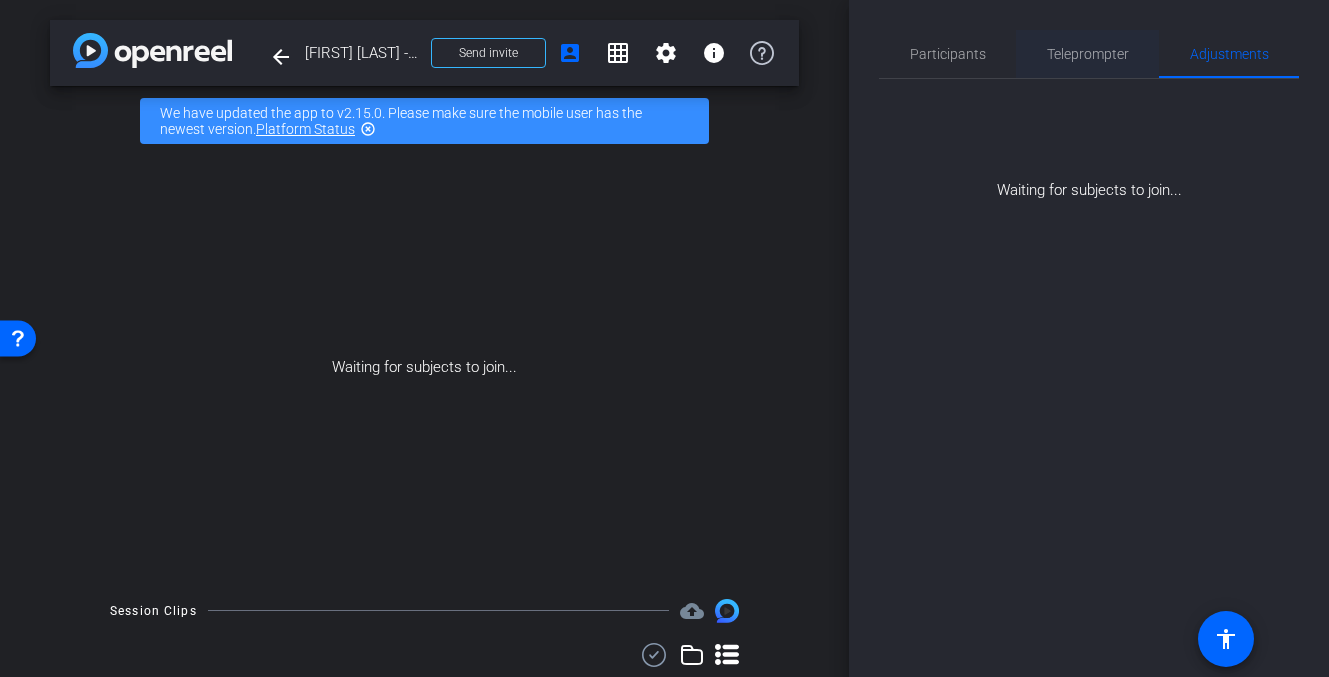 click on "Teleprompter" at bounding box center [1088, 54] 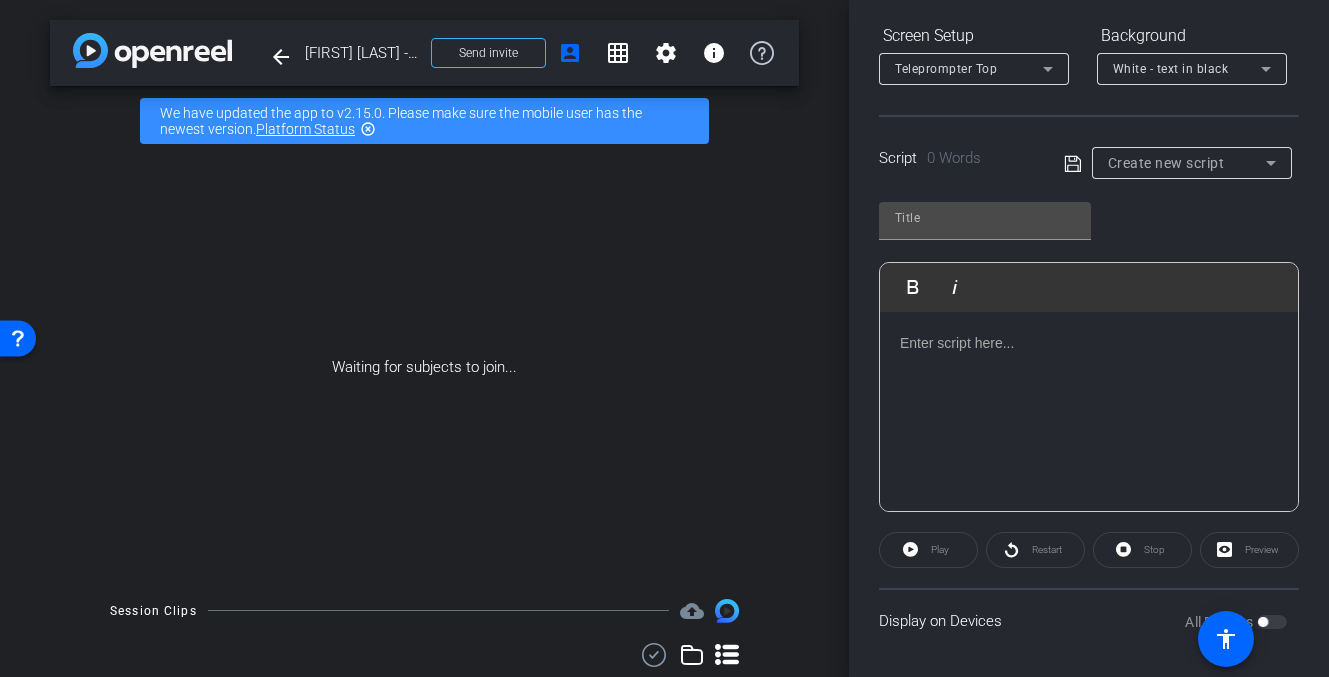 scroll, scrollTop: 0, scrollLeft: 0, axis: both 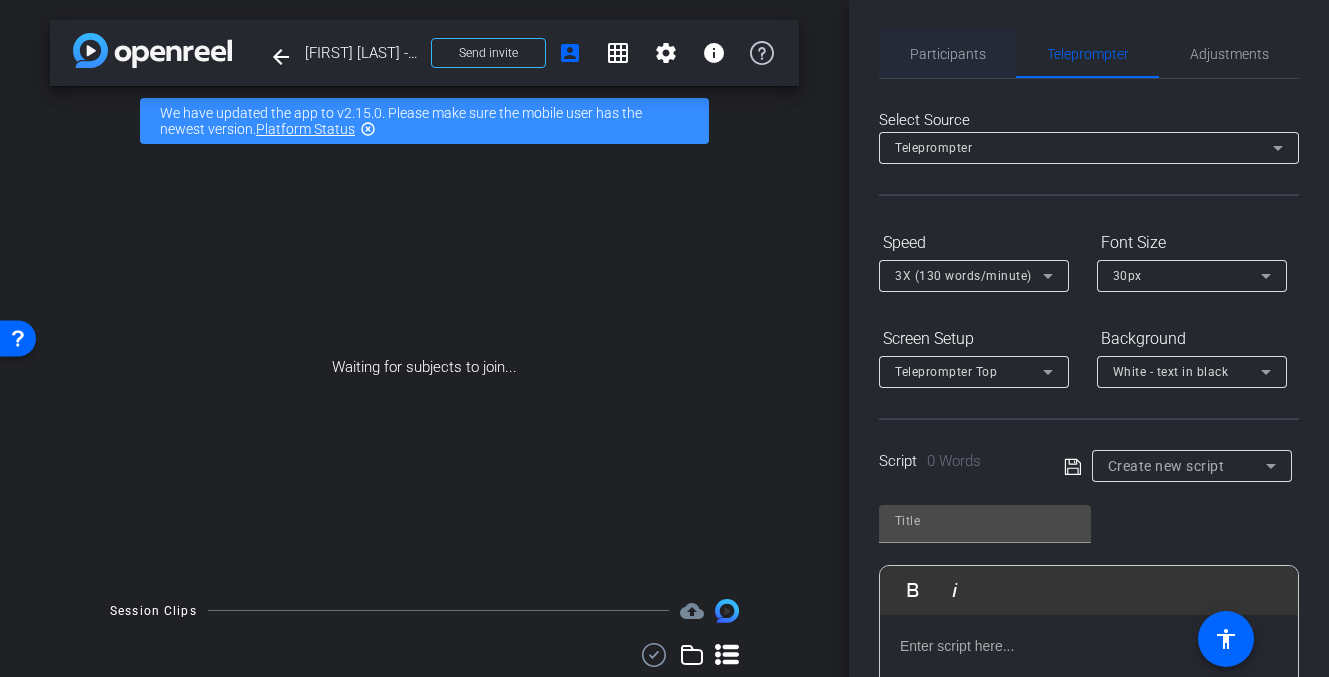 click on "Participants" at bounding box center (948, 54) 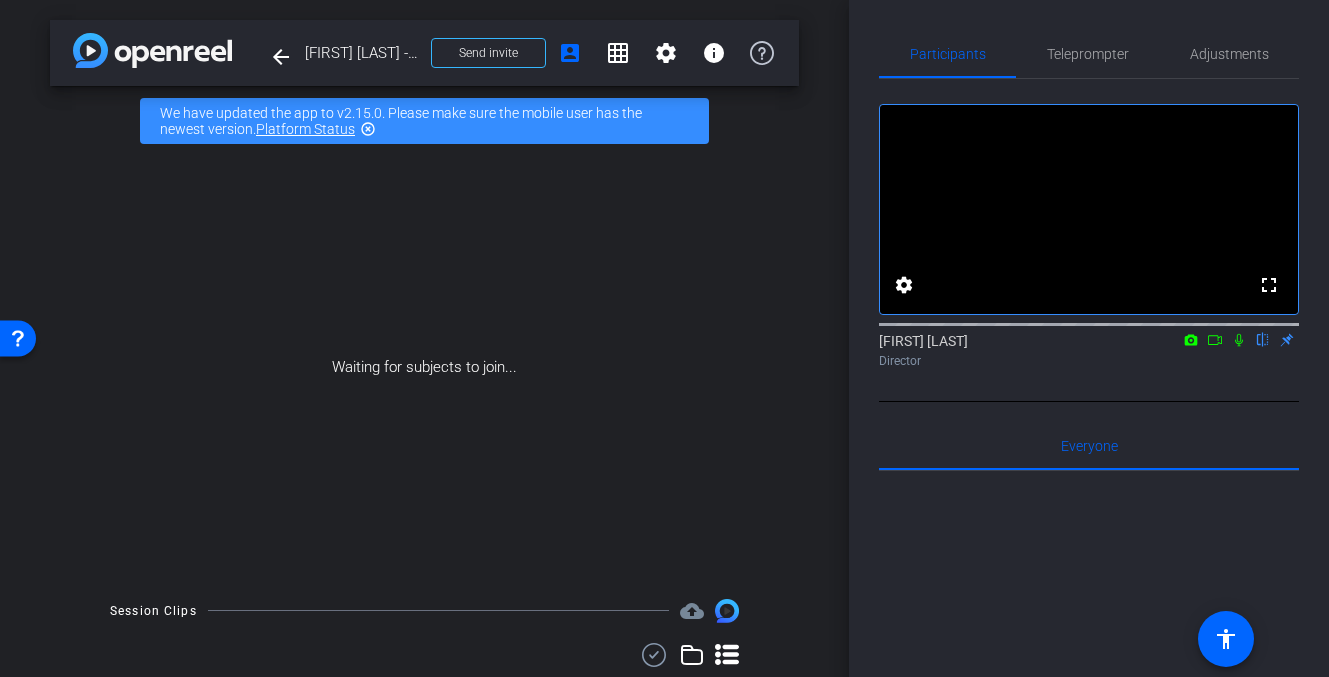 click at bounding box center (1239, 340) 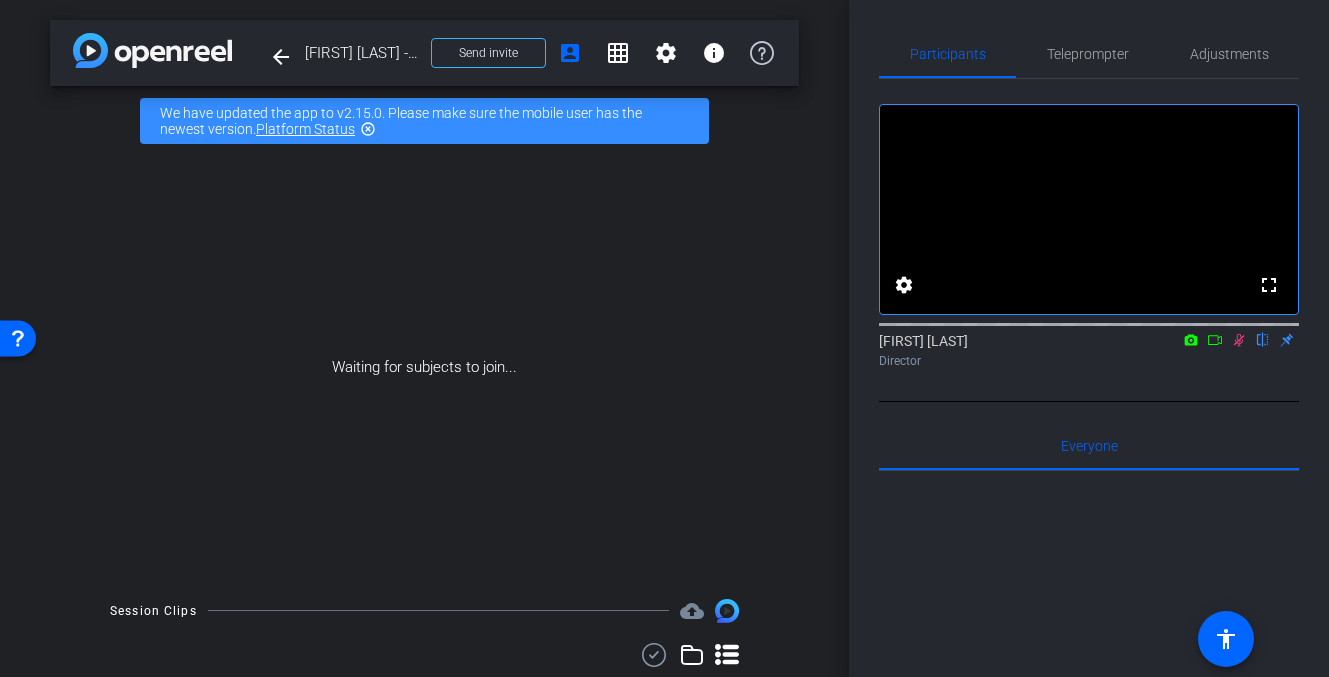 click at bounding box center [1239, 340] 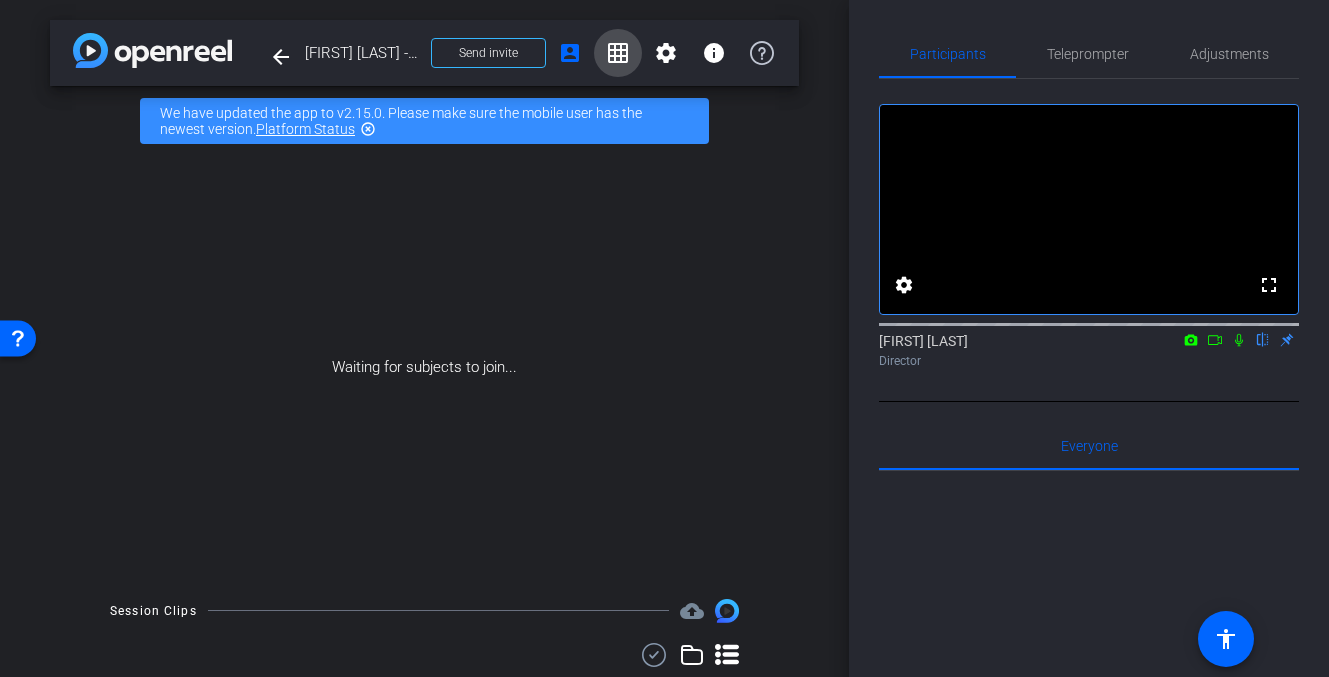 click on "grid_on" at bounding box center (618, 53) 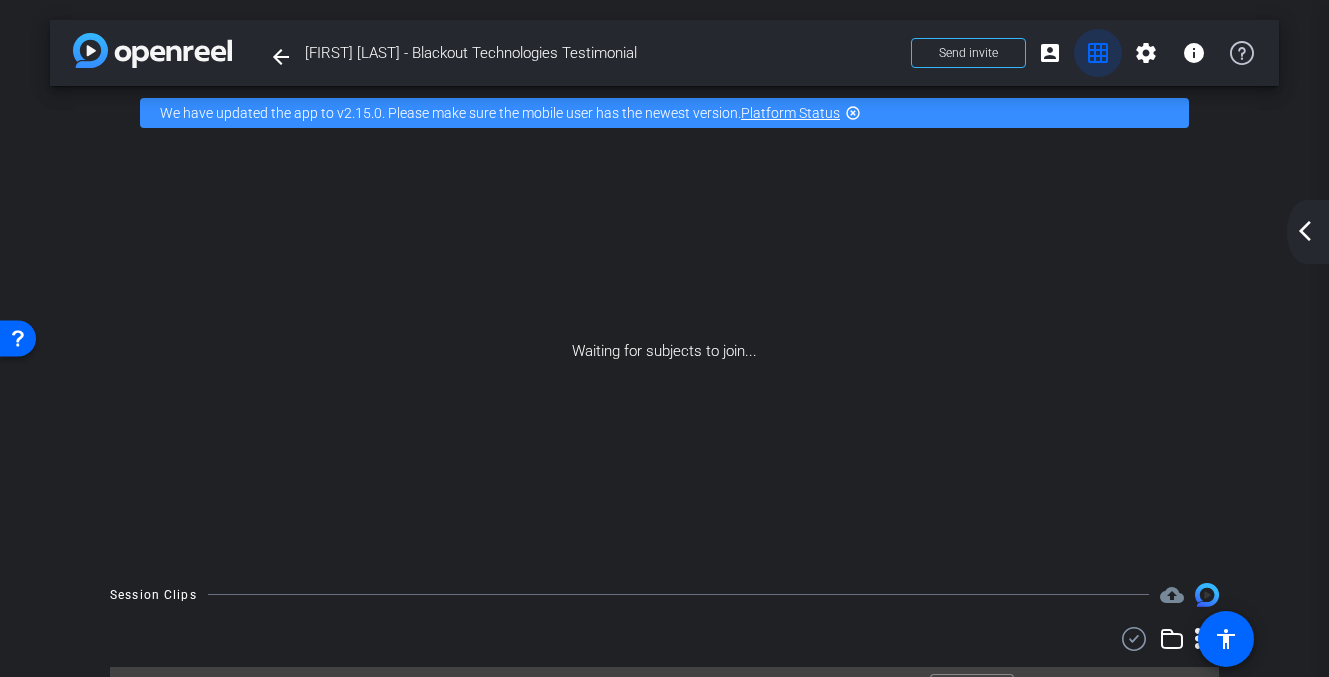 click at bounding box center (1098, 53) 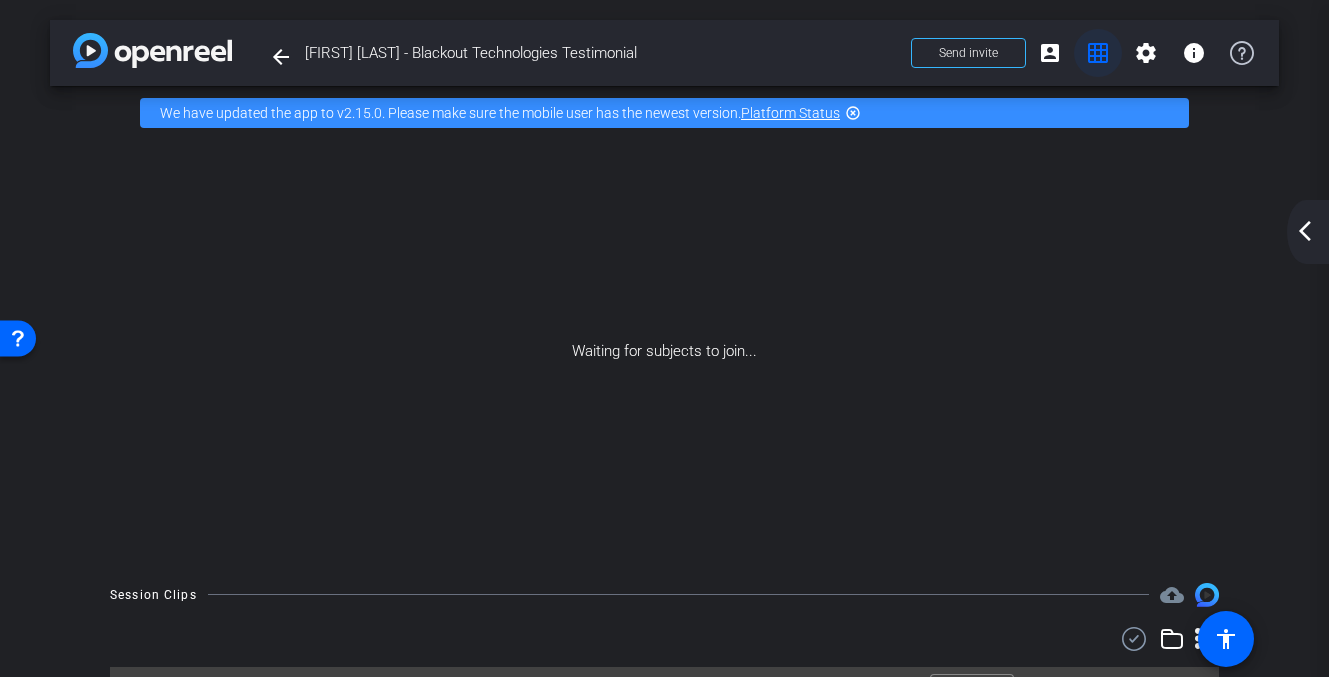click on "grid_on" at bounding box center [1098, 53] 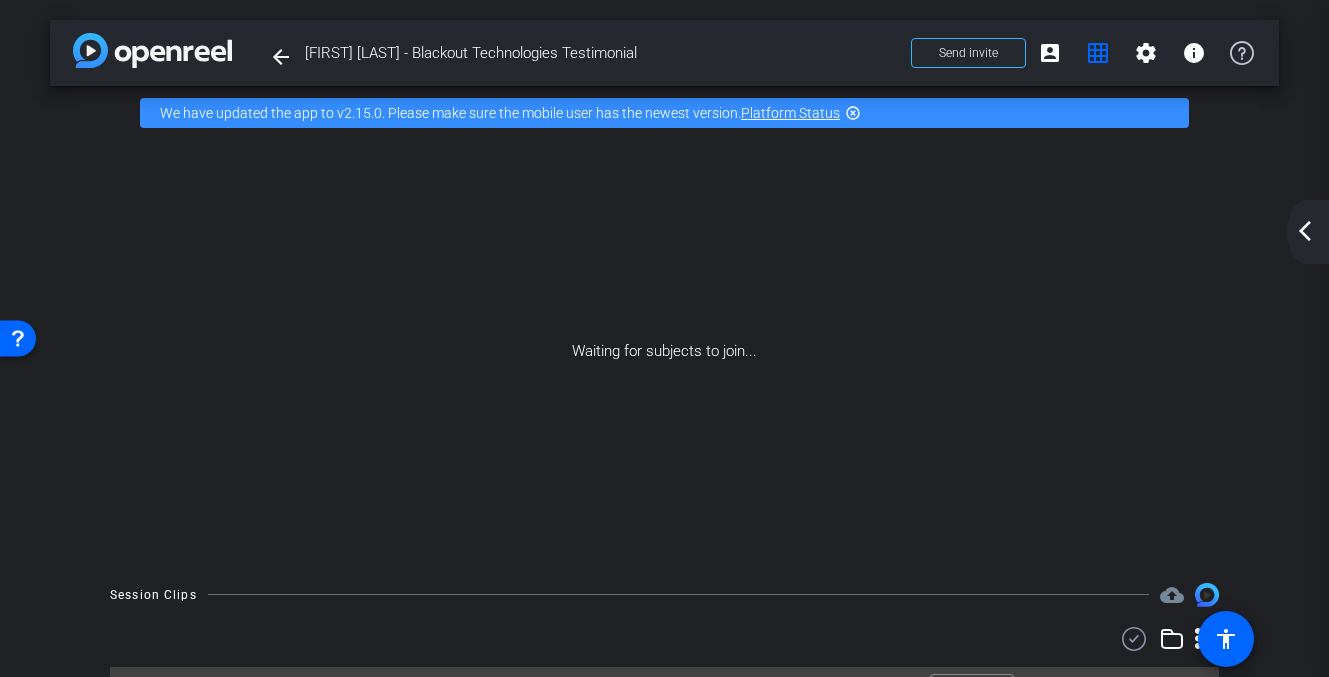 click on "arrow_back_ios_new" at bounding box center [1305, 231] 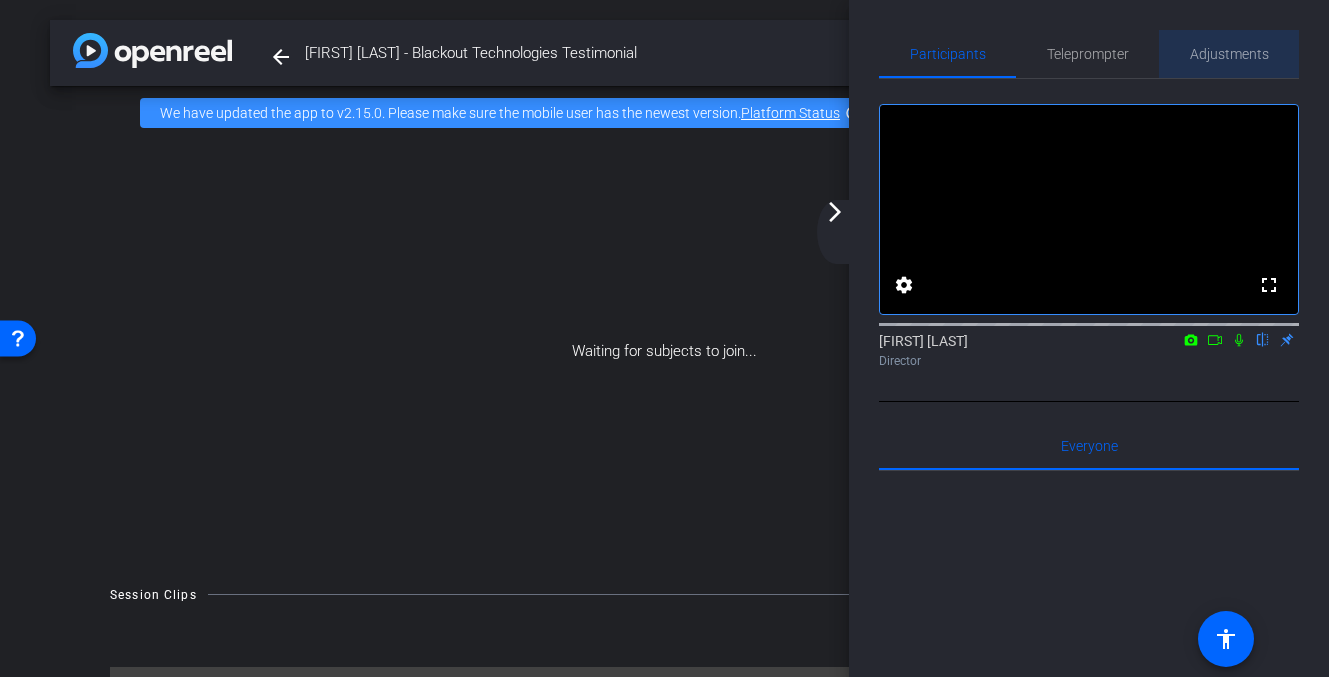 click on "Adjustments" at bounding box center (1229, 54) 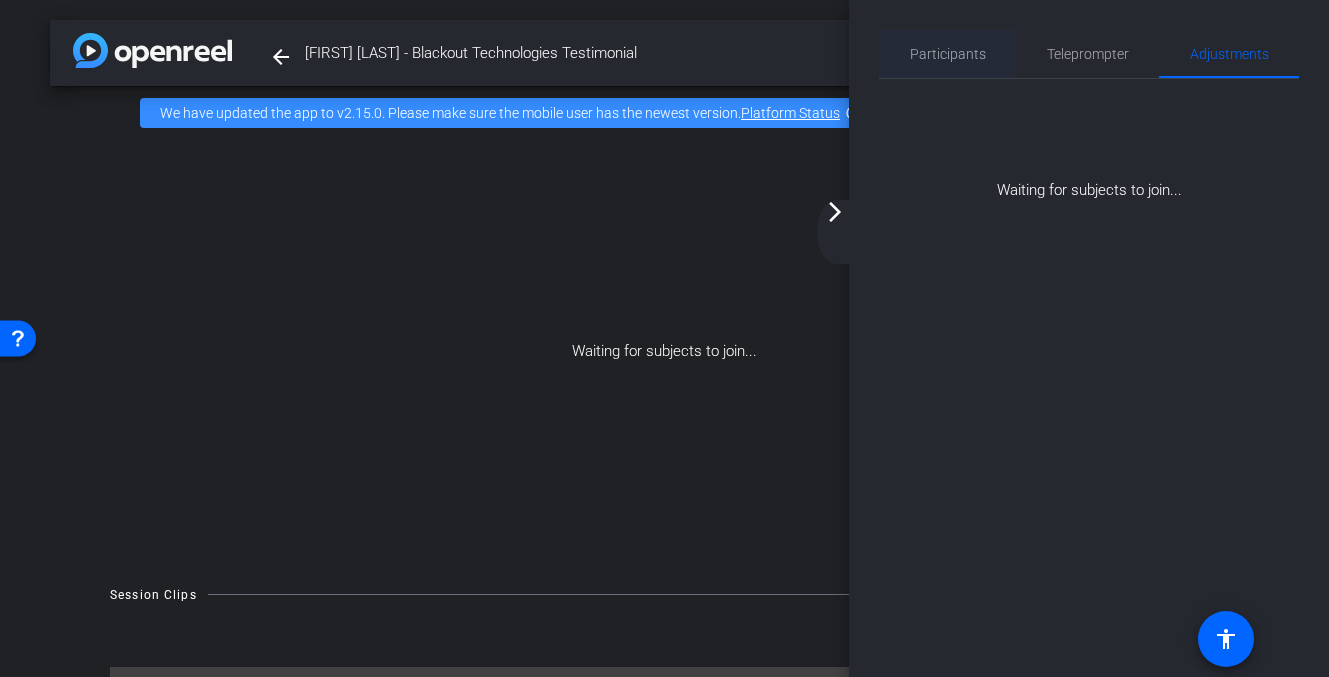 click on "Participants" at bounding box center (948, 54) 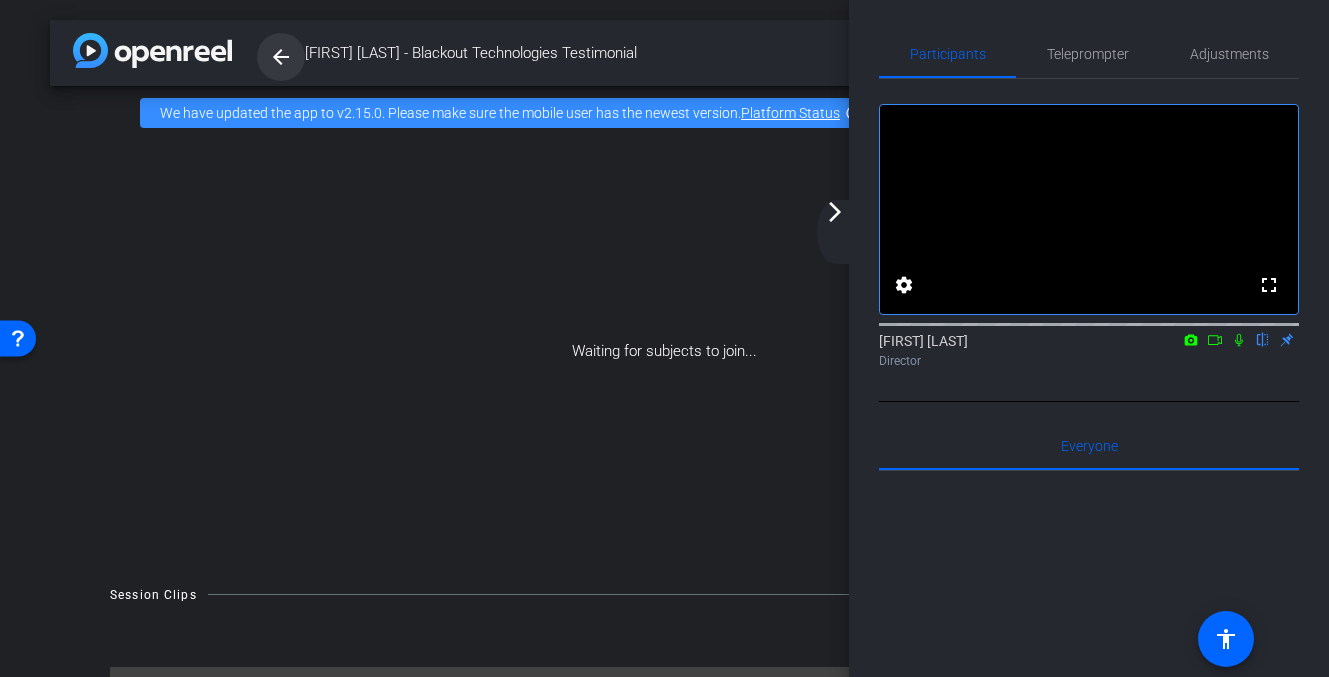 click on "arrow_back" at bounding box center (281, 57) 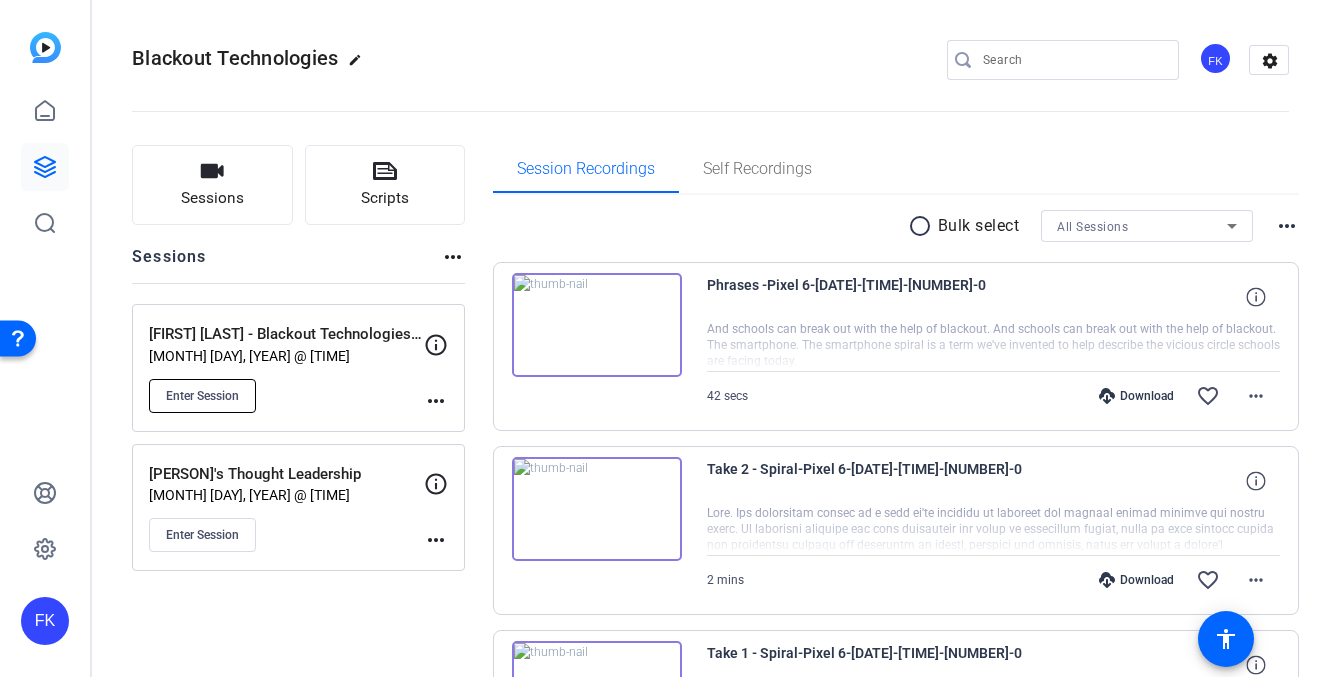 click on "Enter Session" at bounding box center [202, 396] 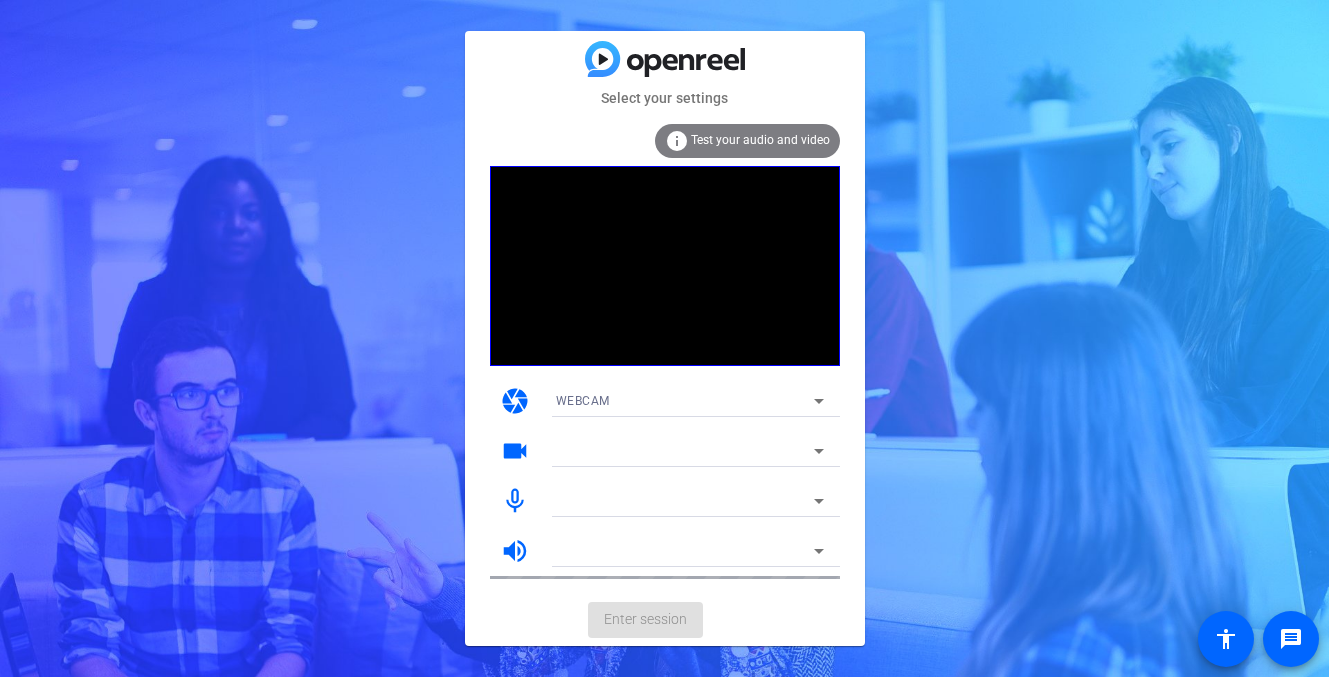 scroll, scrollTop: 0, scrollLeft: 0, axis: both 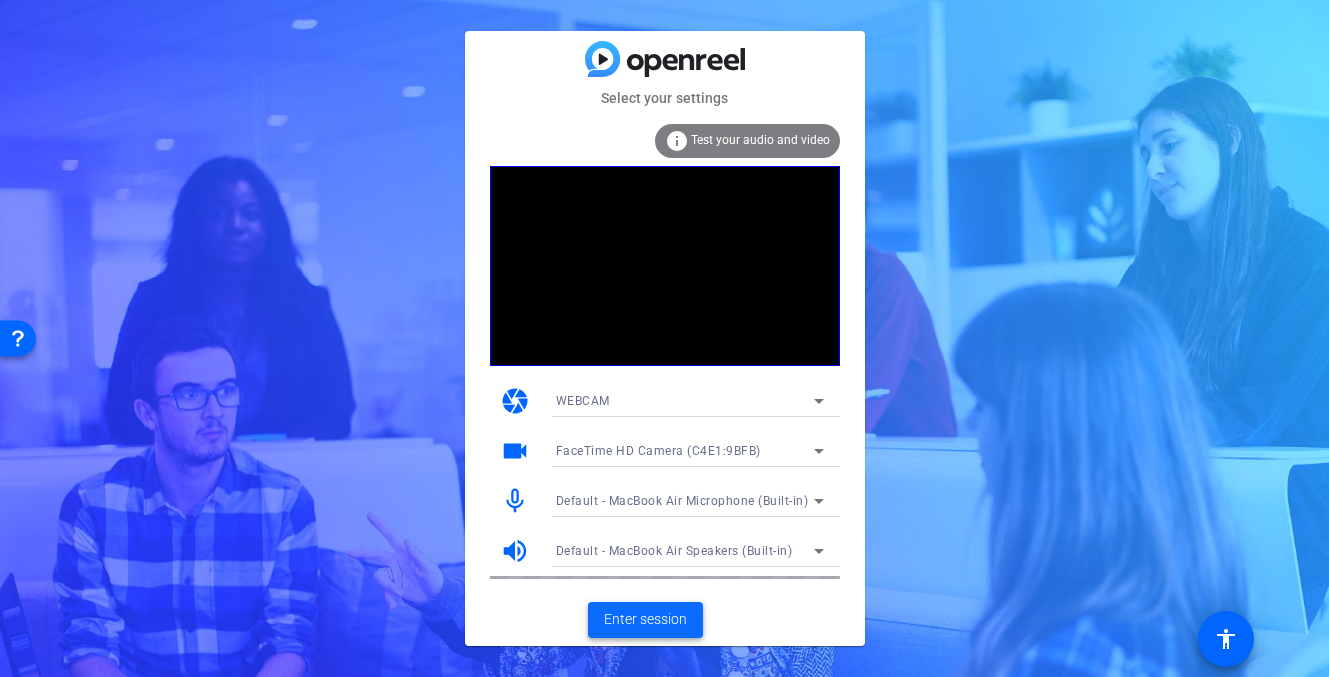 click on "Enter session" at bounding box center (645, 619) 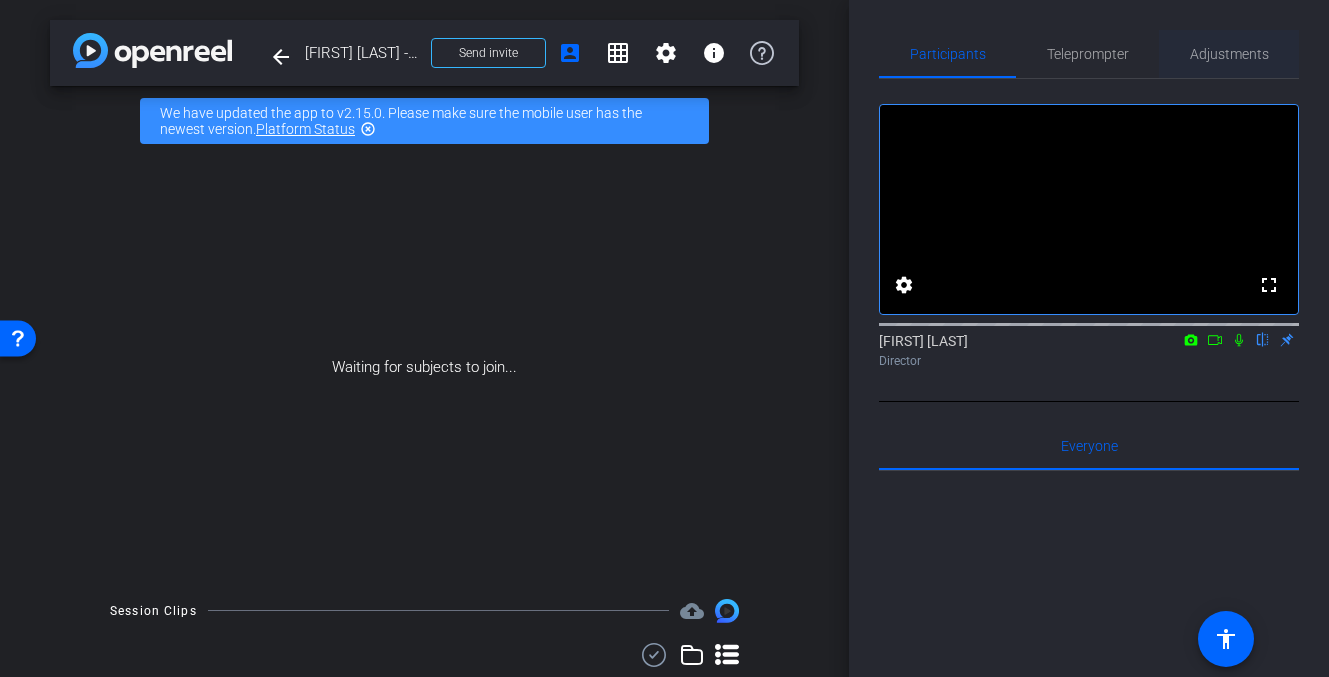 click on "Adjustments" at bounding box center [1229, 54] 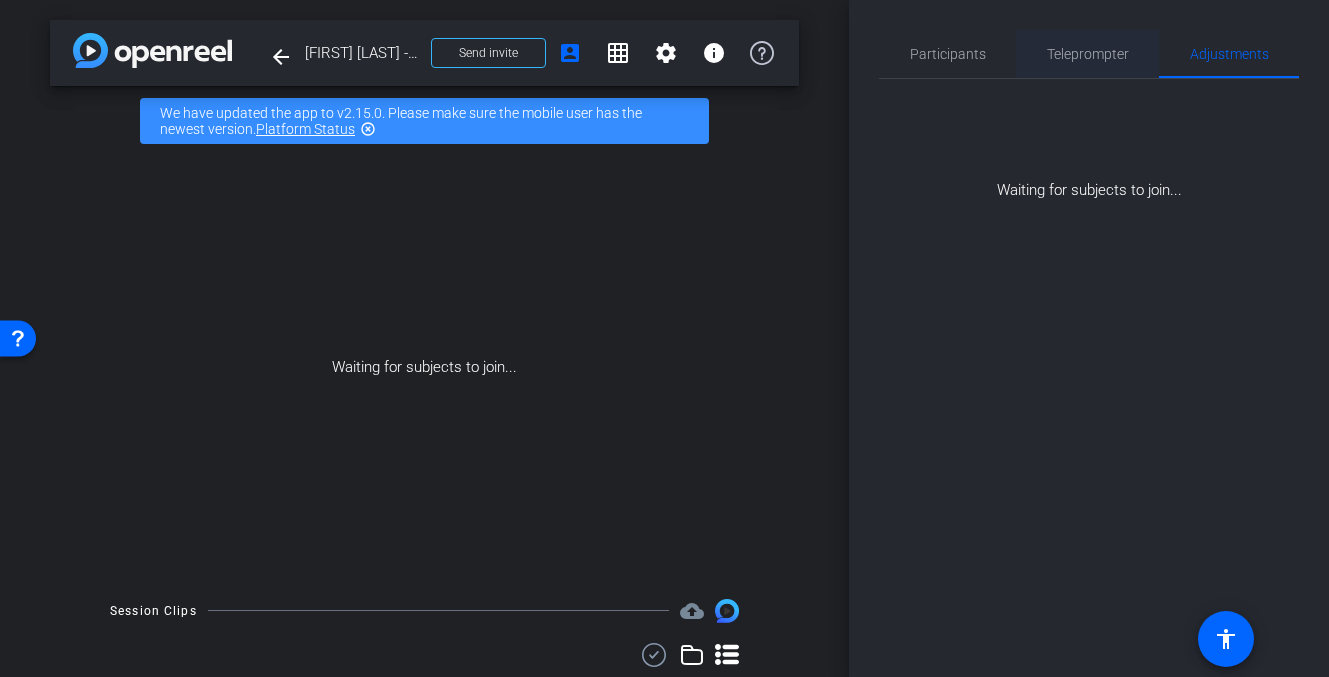 click on "Teleprompter" at bounding box center (1088, 54) 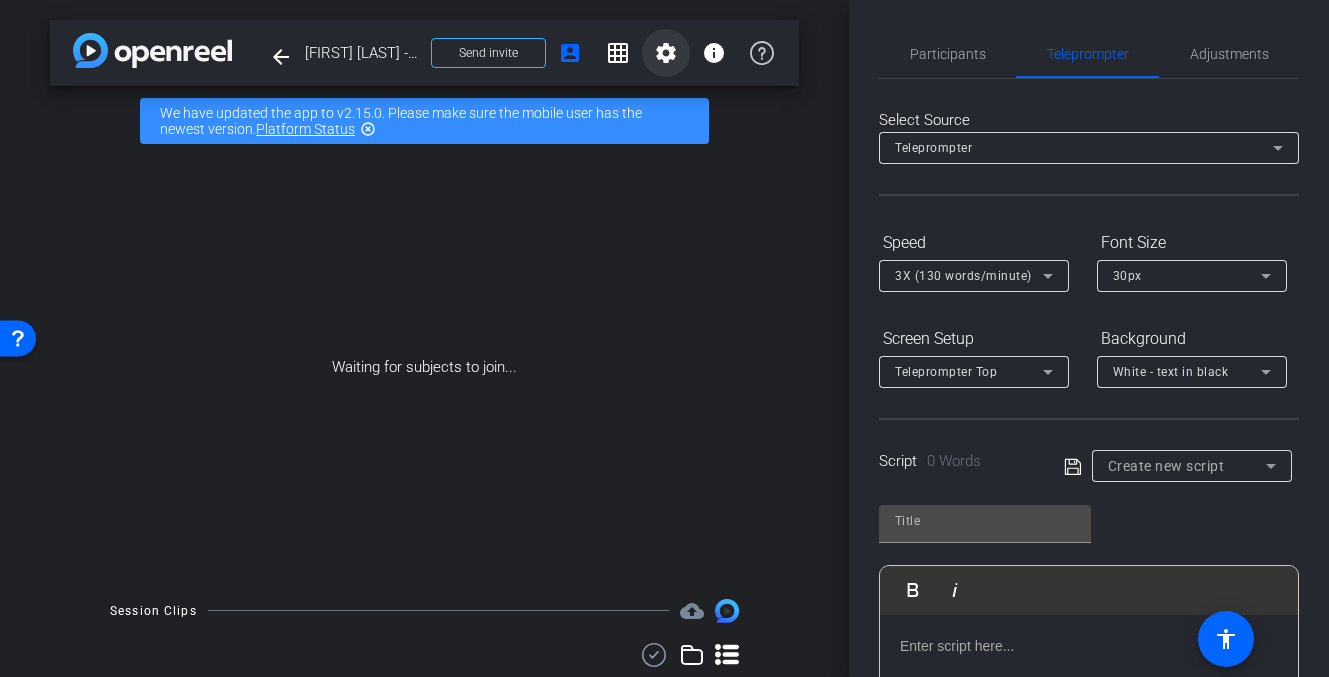 click on "settings" at bounding box center [666, 53] 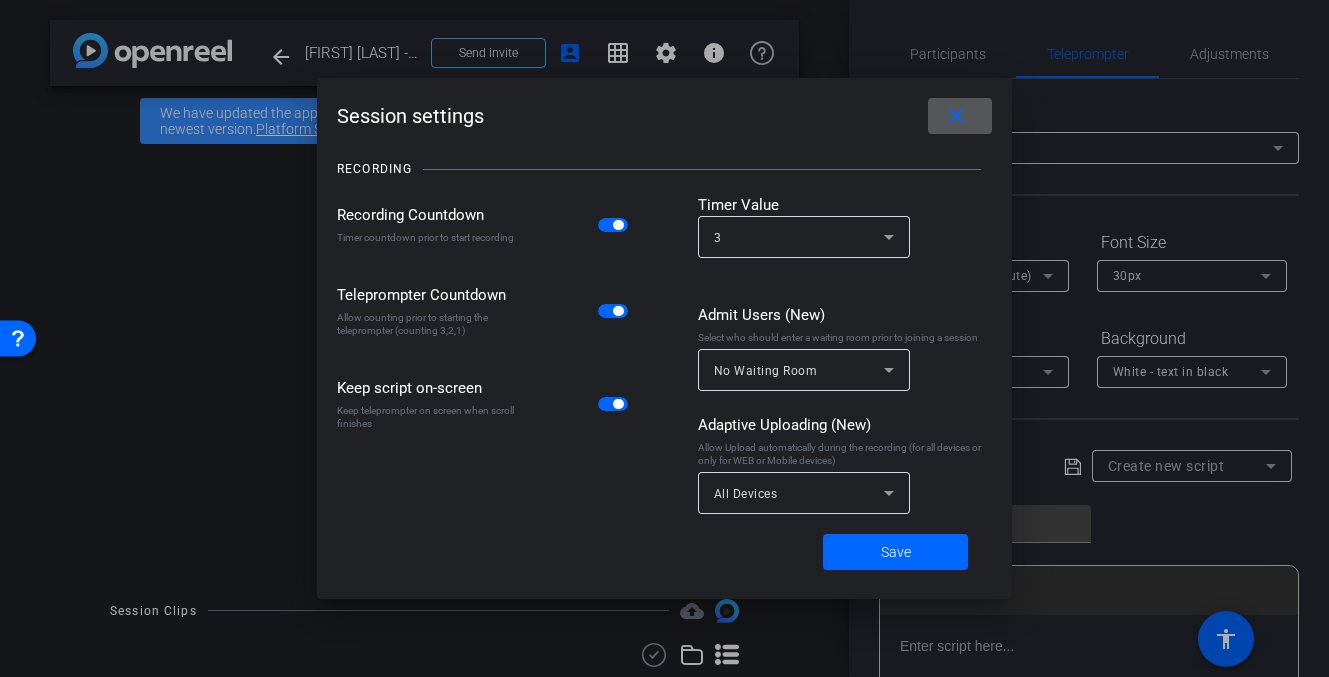 click on "close" at bounding box center (956, 116) 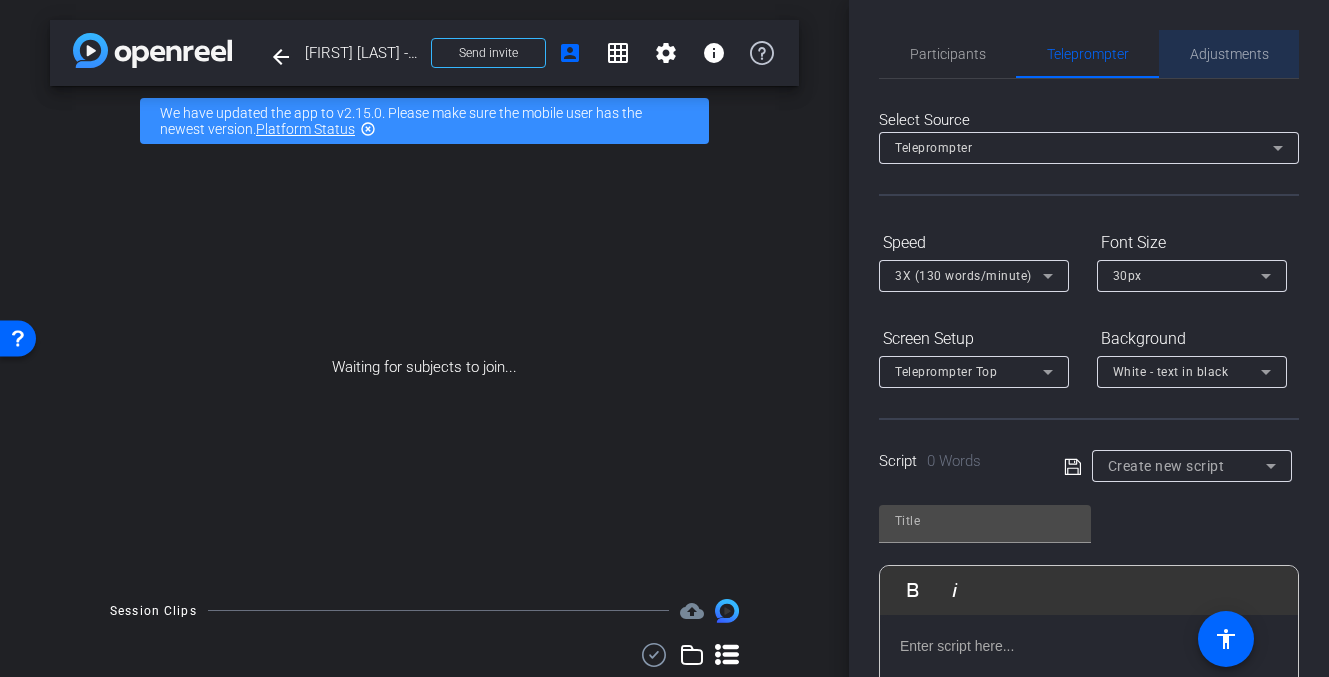 click on "Adjustments" at bounding box center (1229, 54) 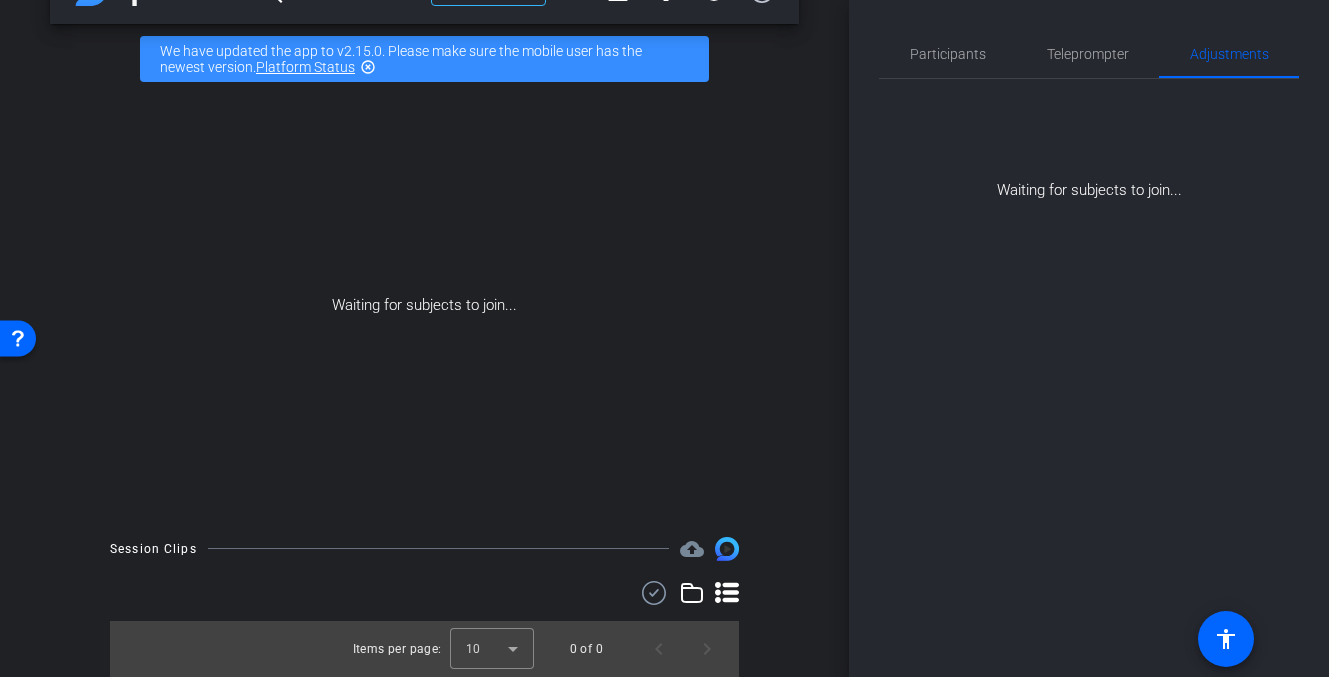 scroll, scrollTop: 0, scrollLeft: 0, axis: both 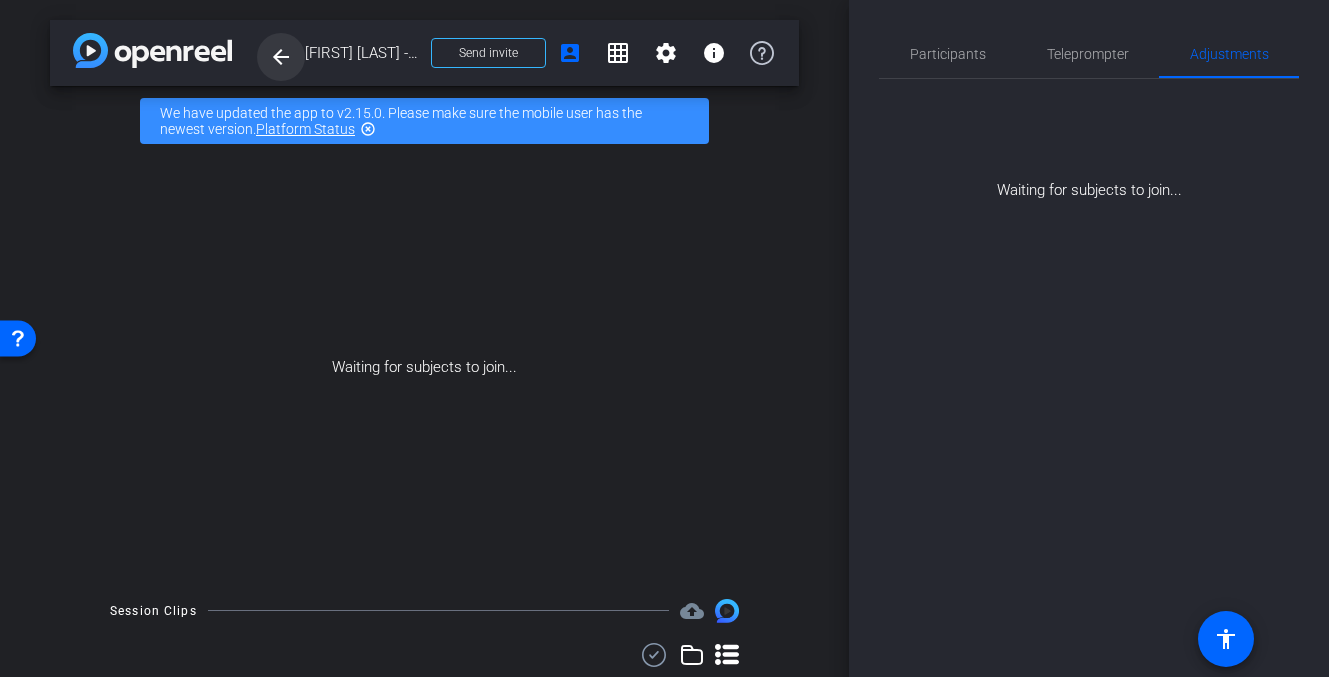 click on "arrow_back" at bounding box center (281, 57) 